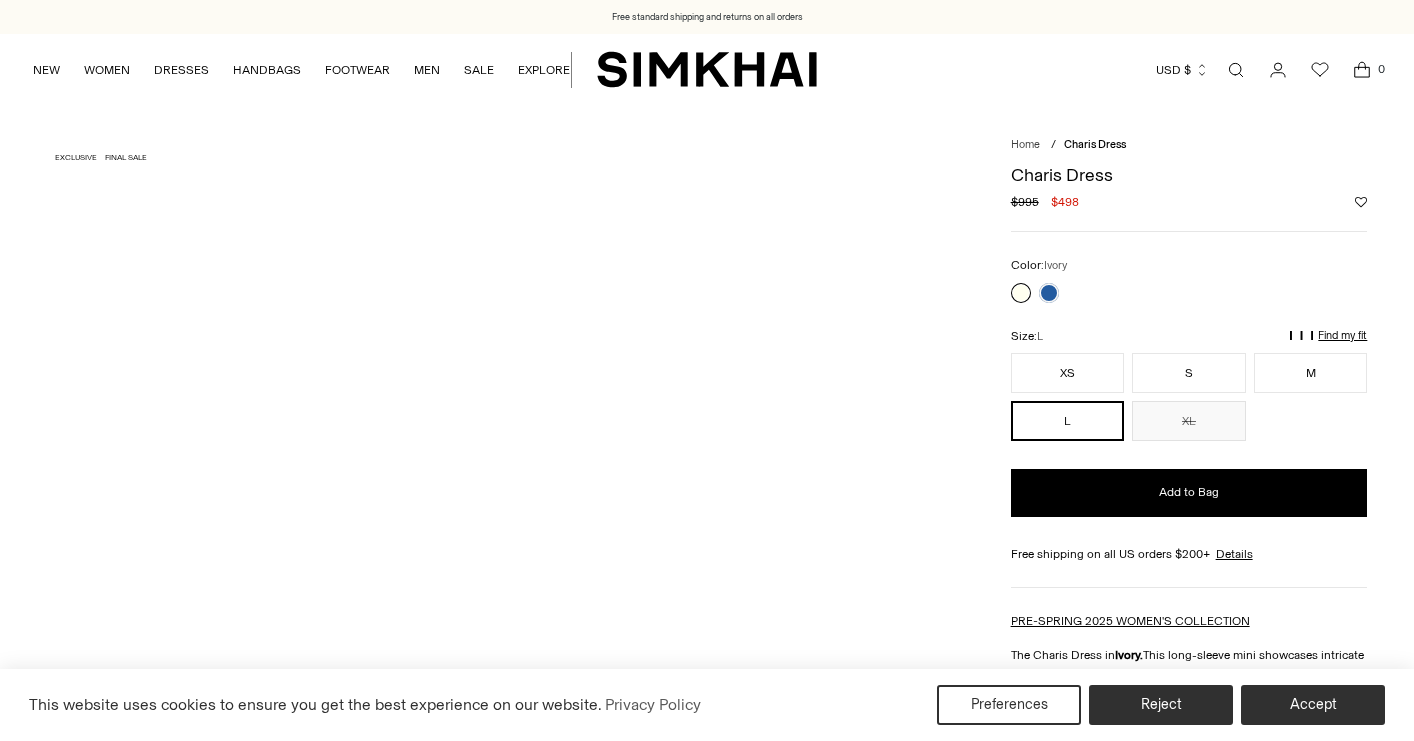 scroll, scrollTop: 0, scrollLeft: 0, axis: both 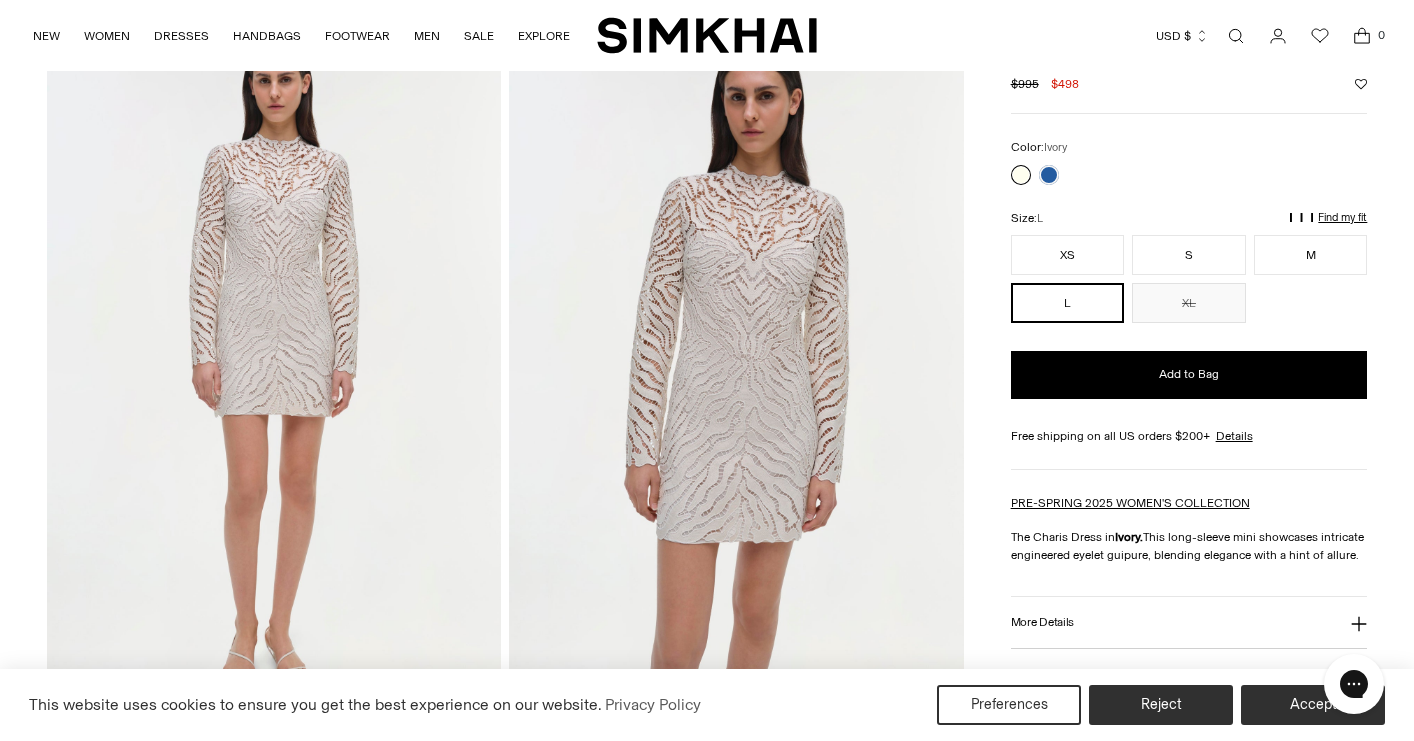 click at bounding box center [736, 368] 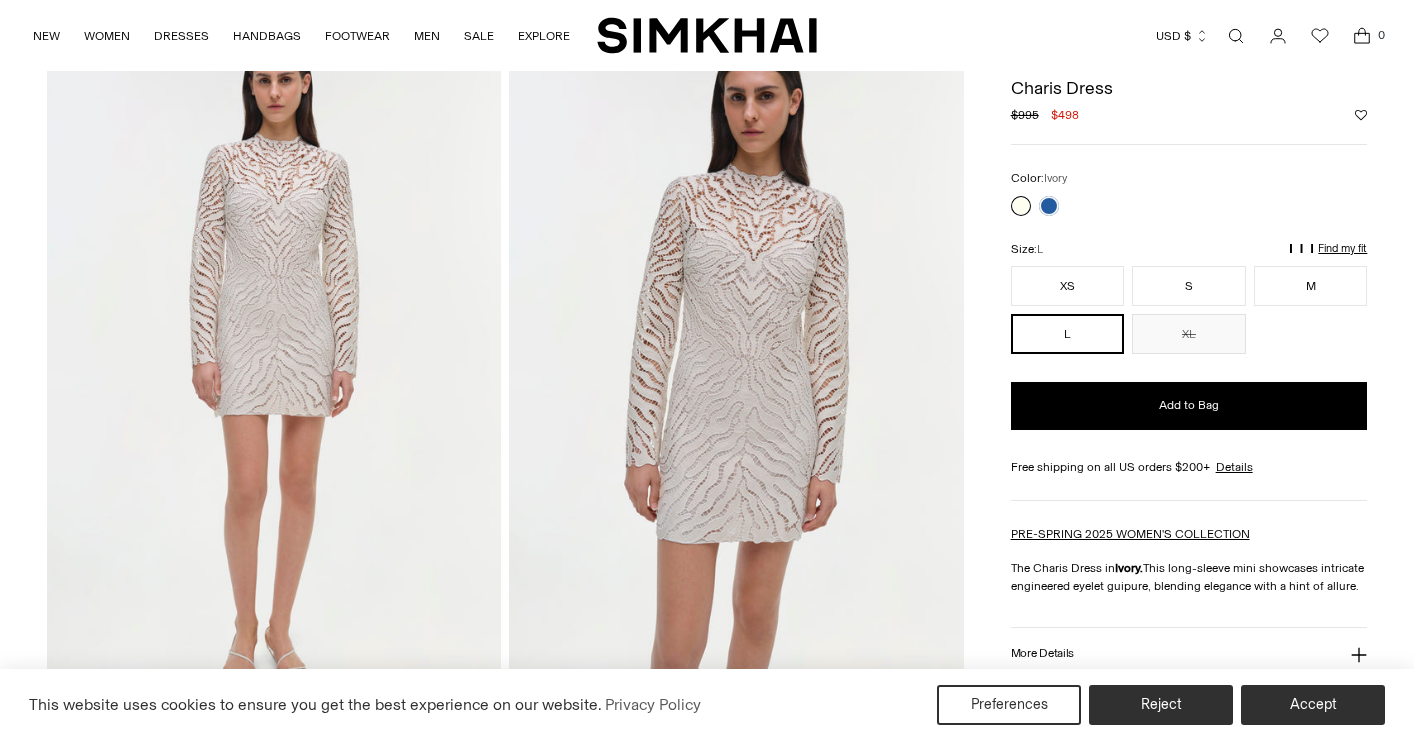 scroll, scrollTop: 0, scrollLeft: 0, axis: both 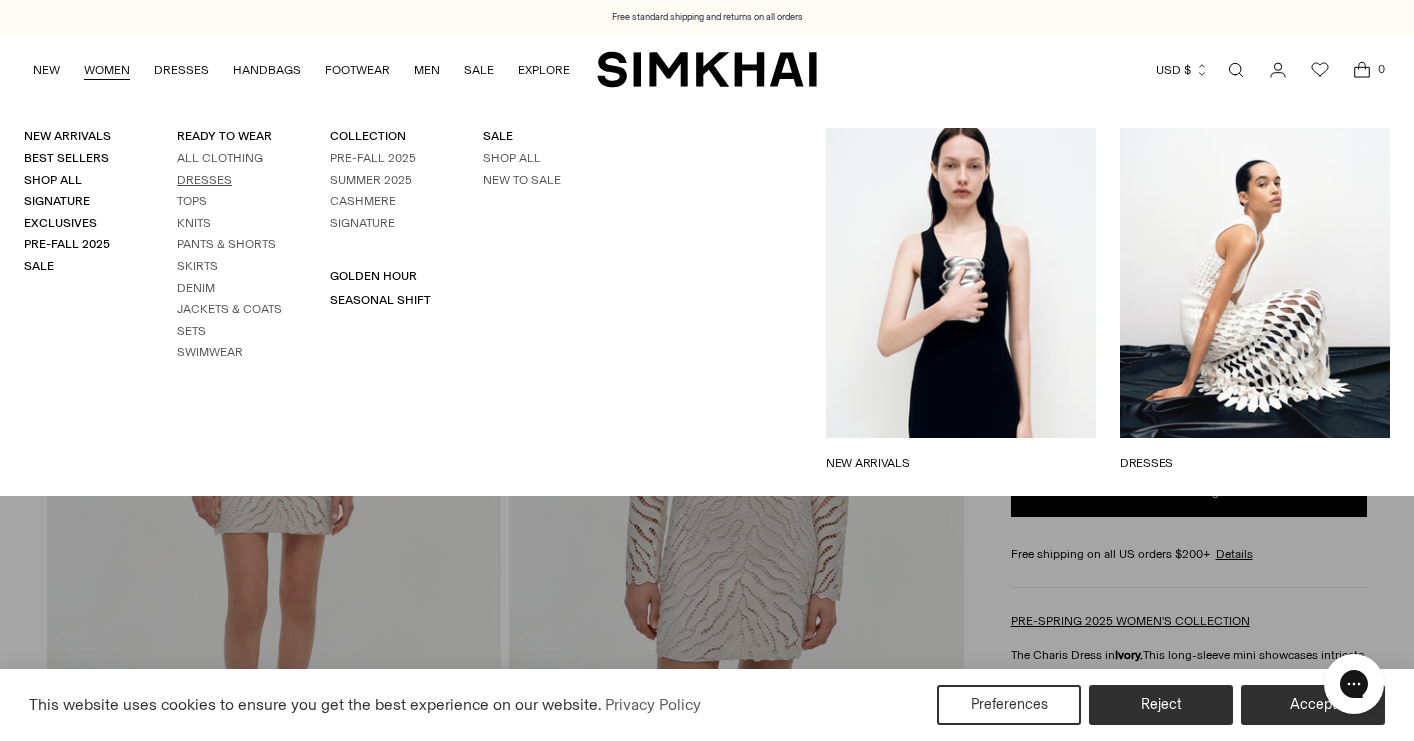 click on "Dresses" at bounding box center (204, 180) 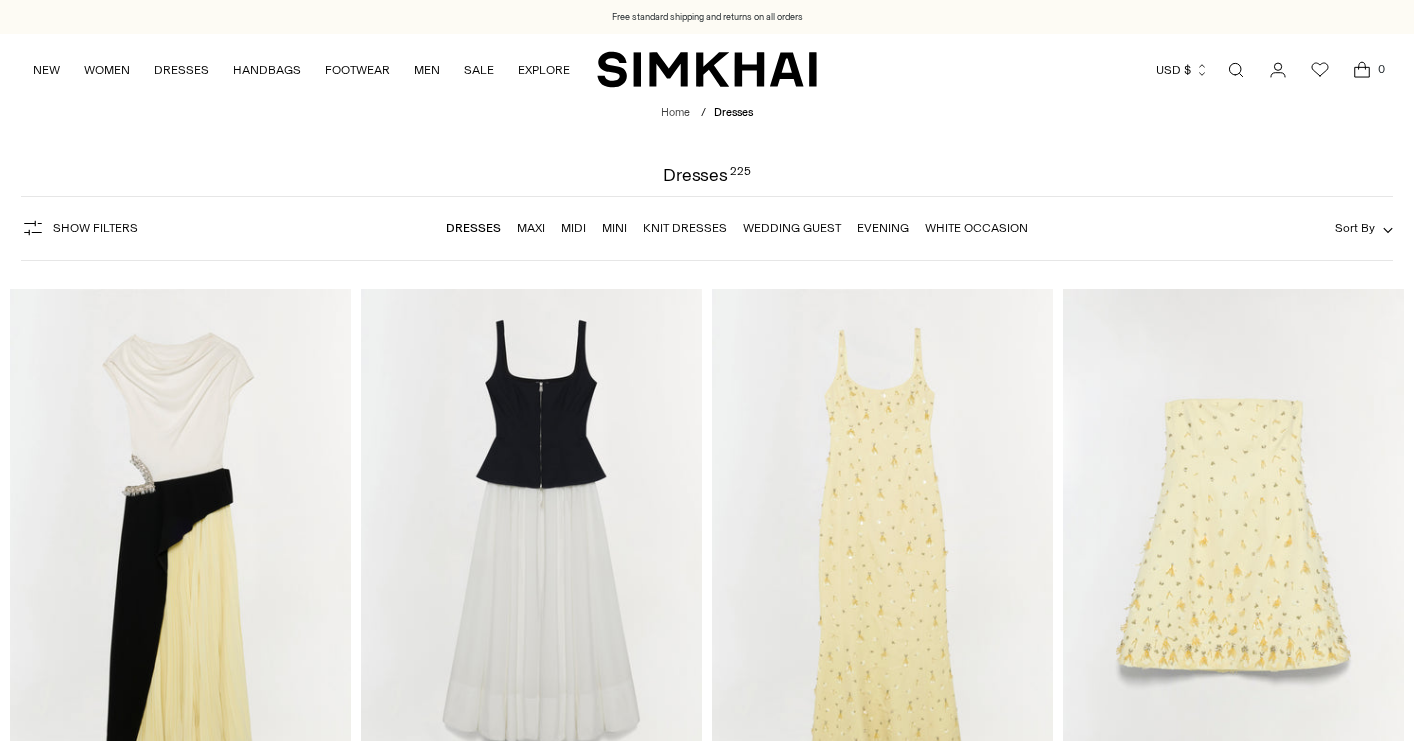 scroll, scrollTop: 0, scrollLeft: 0, axis: both 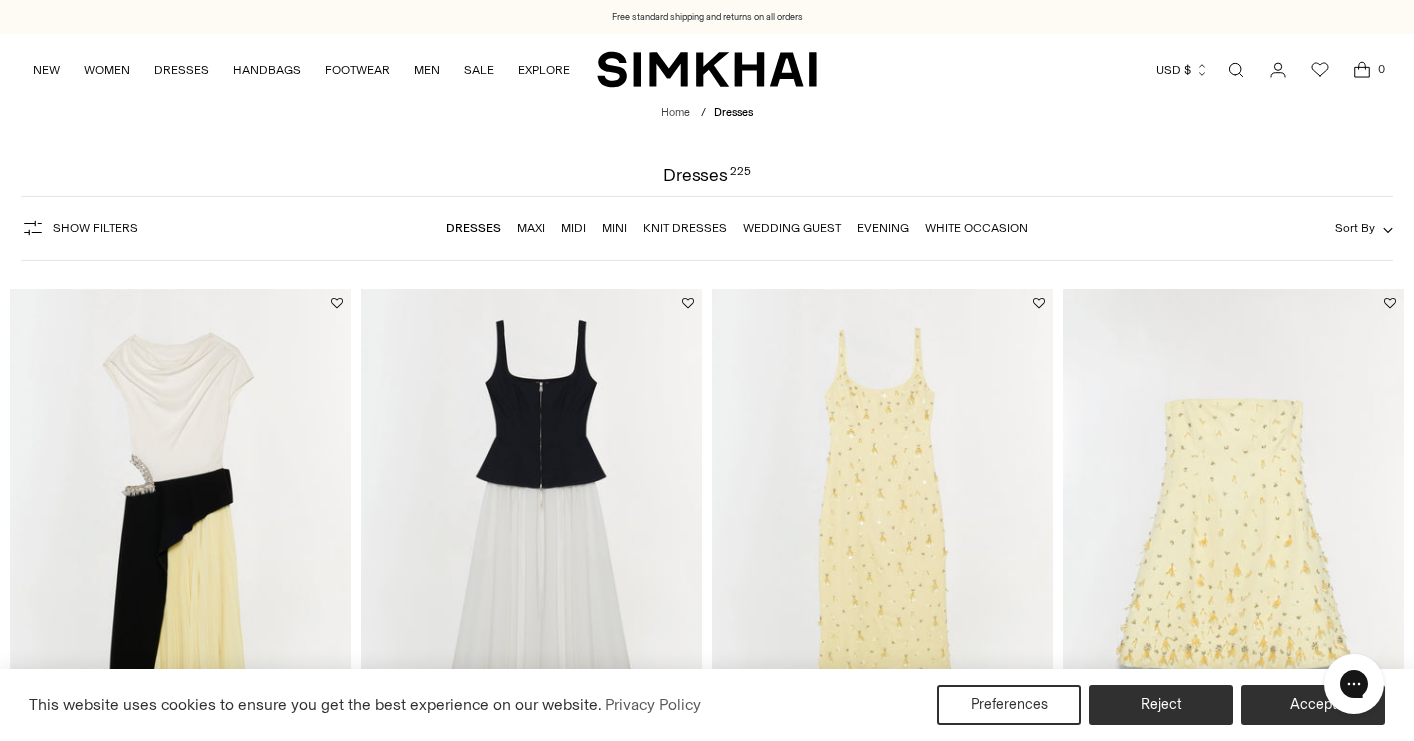 click on "White Occasion" at bounding box center [976, 228] 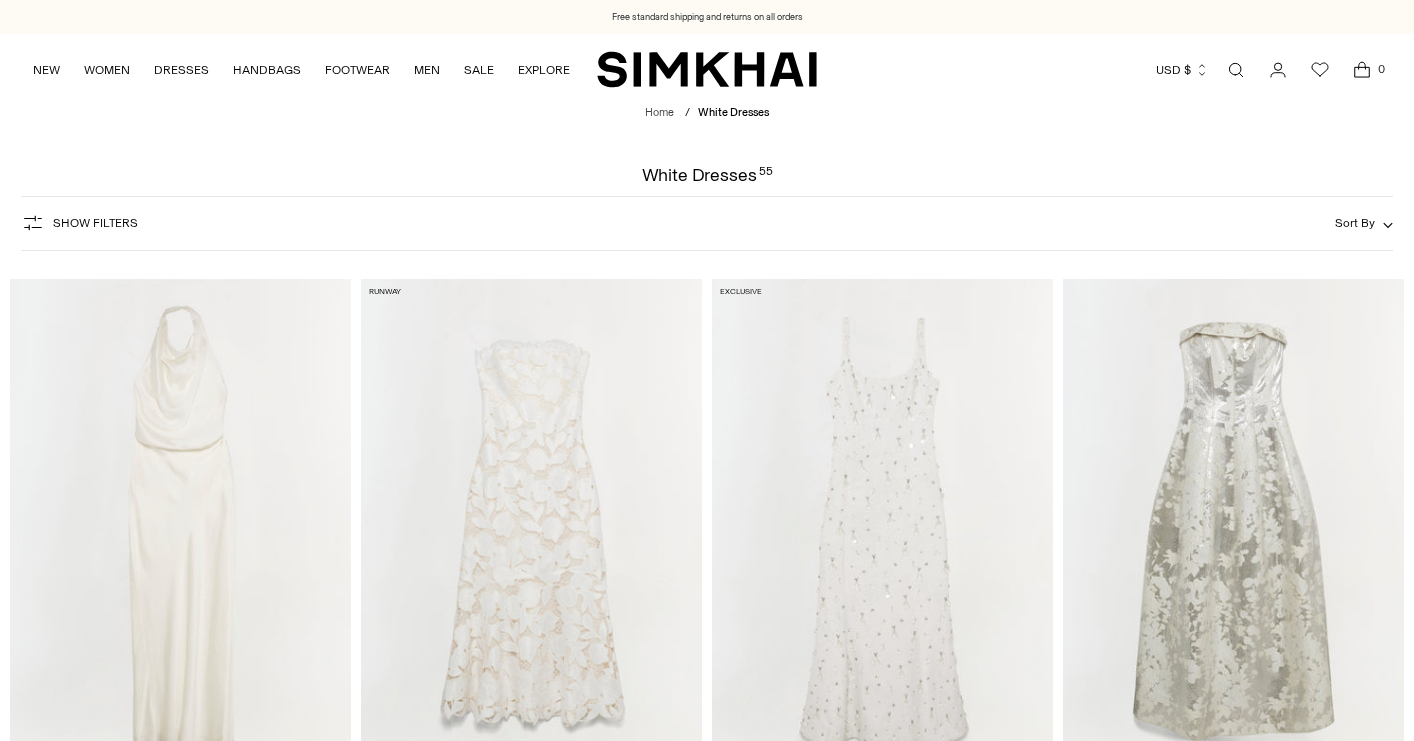 scroll, scrollTop: 0, scrollLeft: 0, axis: both 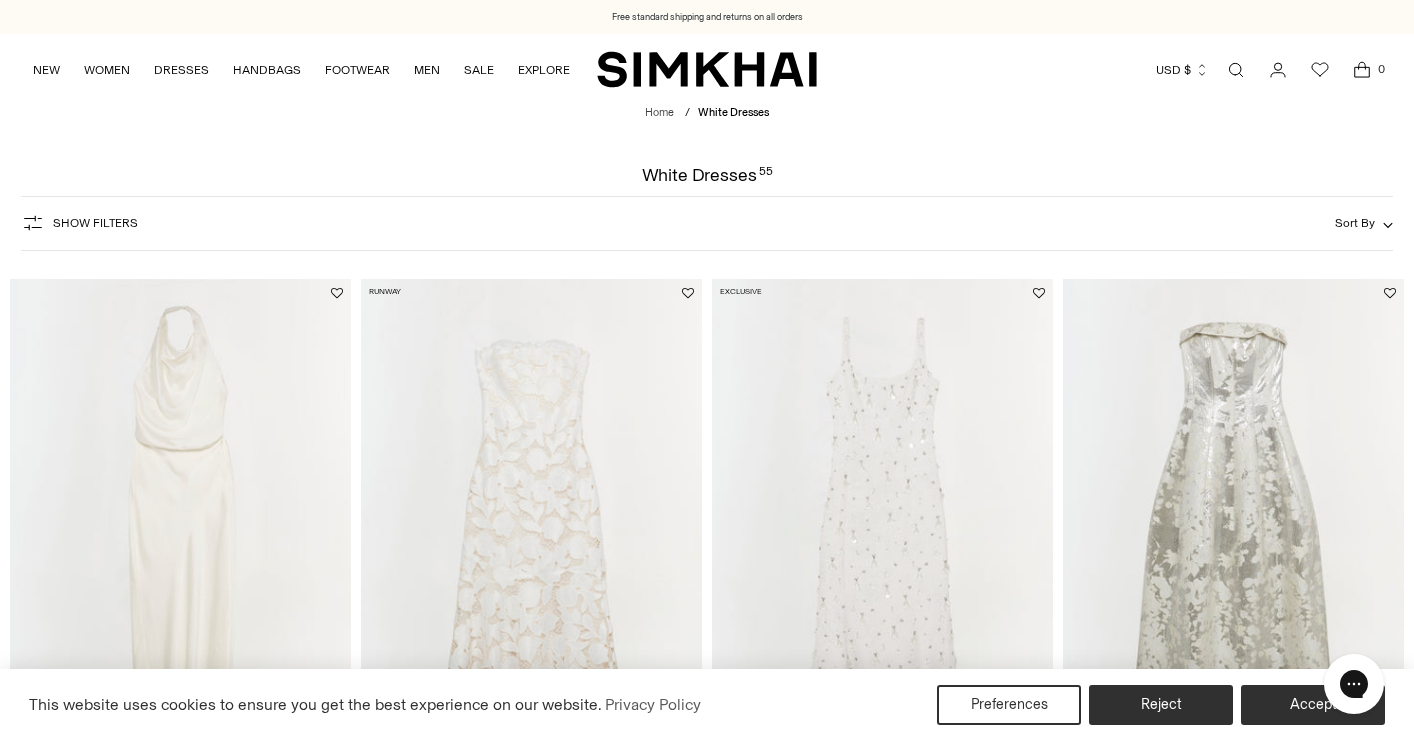 click on "This website uses cookies to ensure you get the best experience on our website. Privacy Policy Preferences Reject Accept" at bounding box center (707, 705) 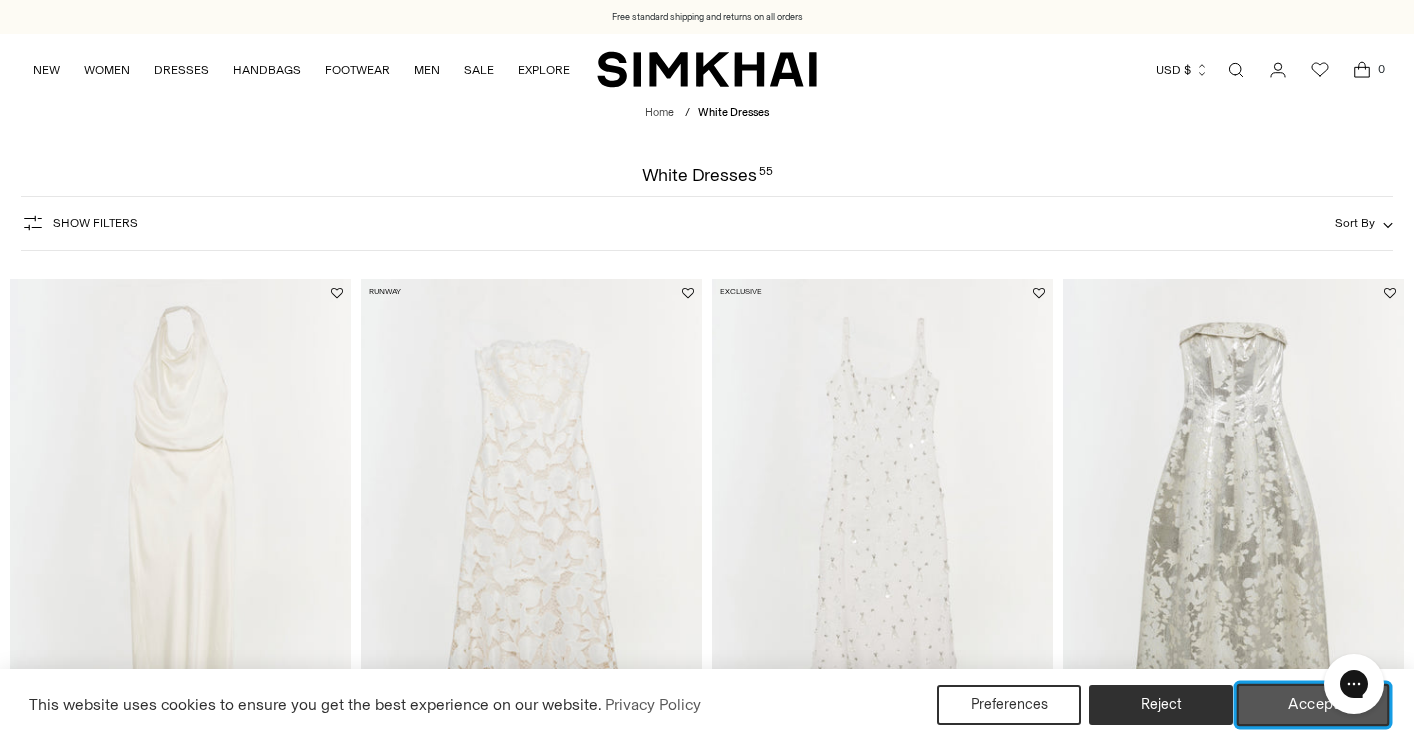 click on "Accept" at bounding box center [1313, 705] 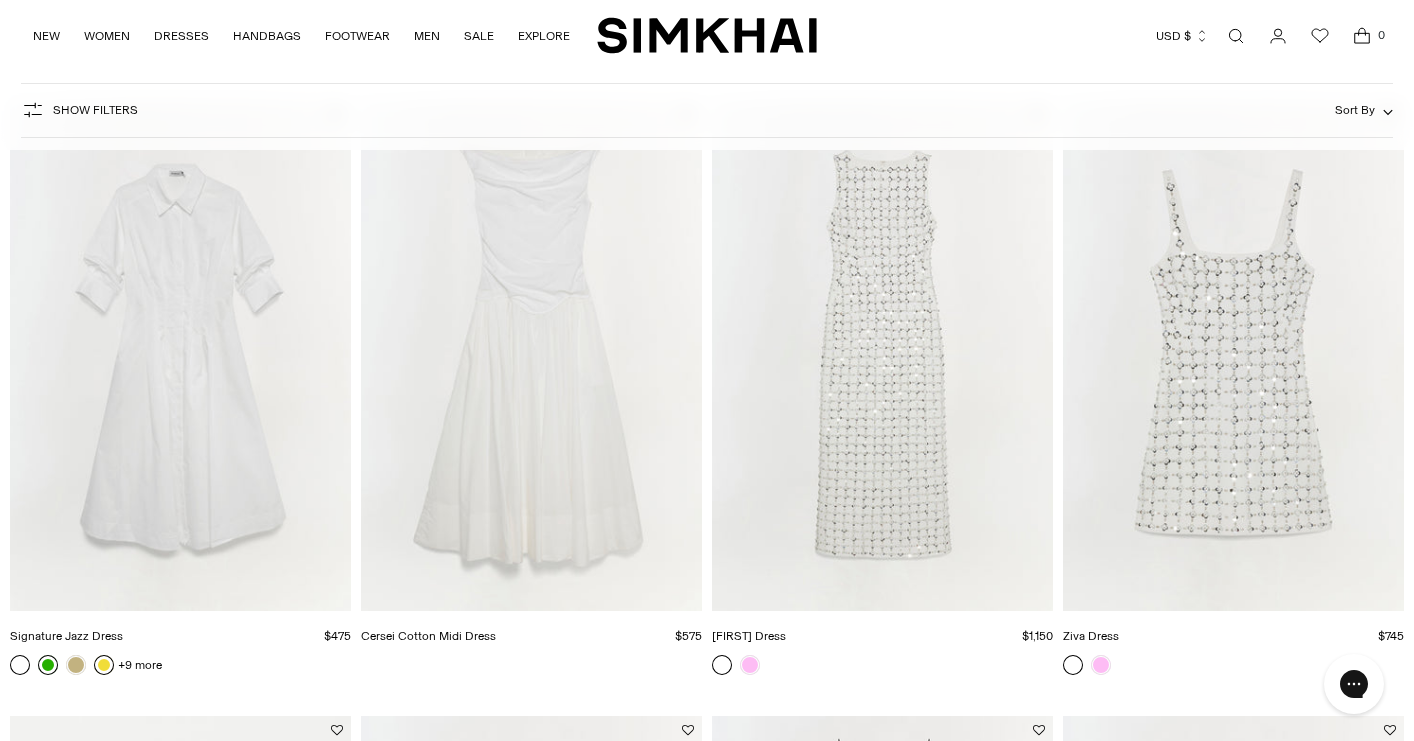 scroll, scrollTop: 1406, scrollLeft: 0, axis: vertical 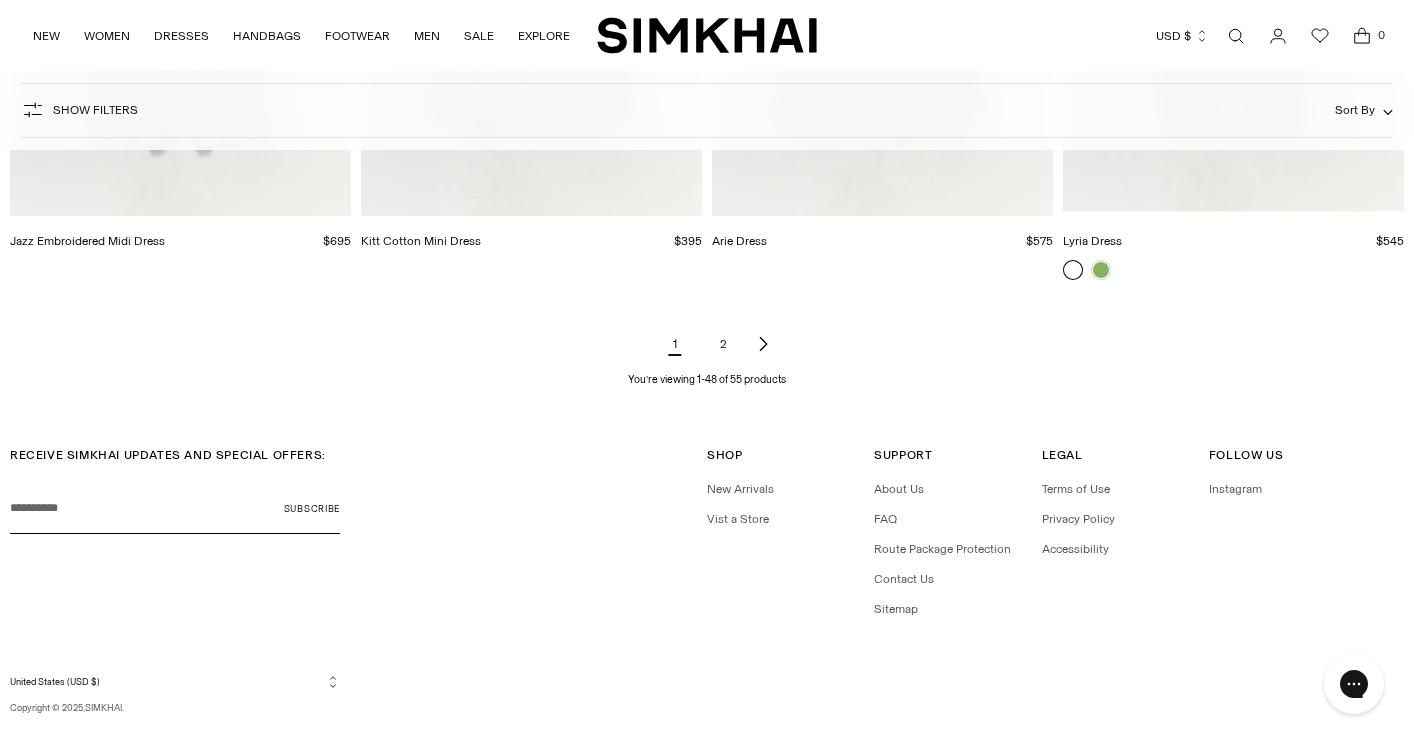 click on "2" at bounding box center [723, 344] 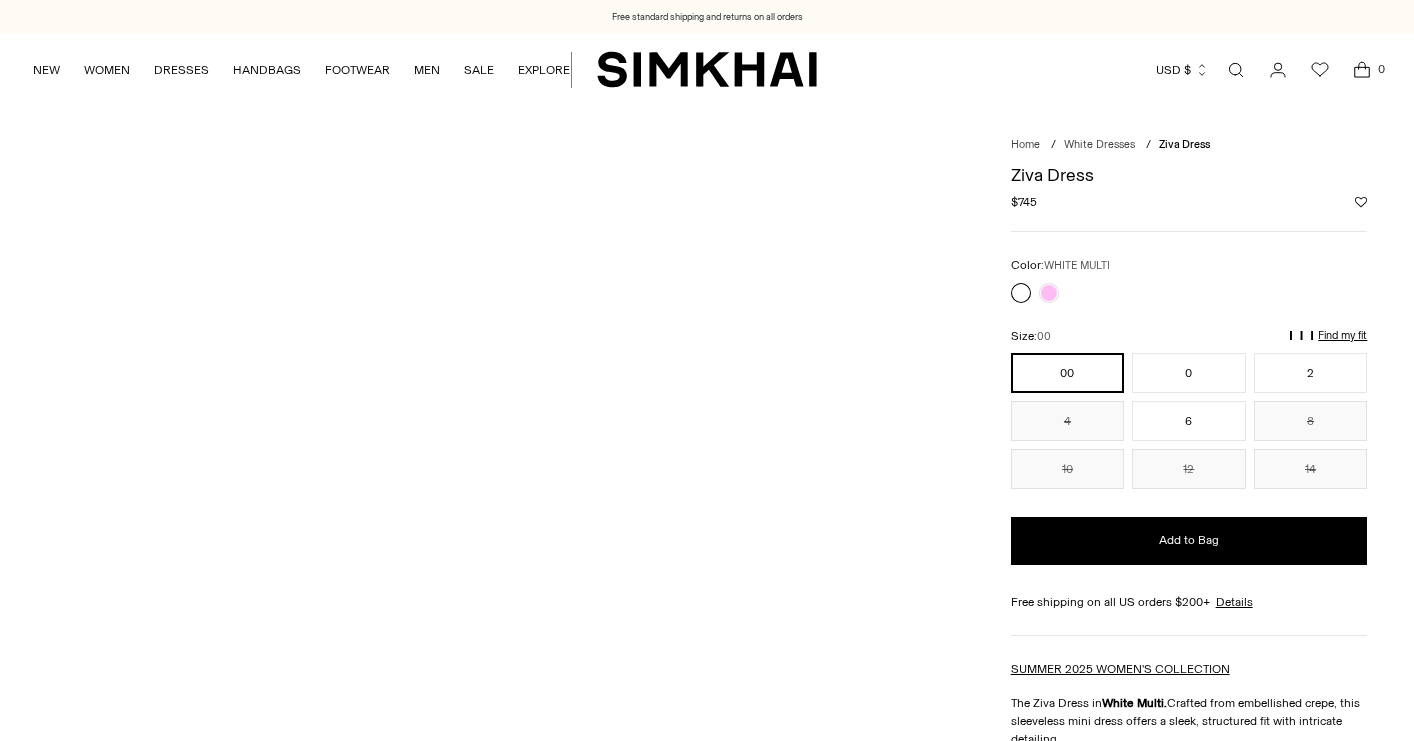 scroll, scrollTop: 0, scrollLeft: 0, axis: both 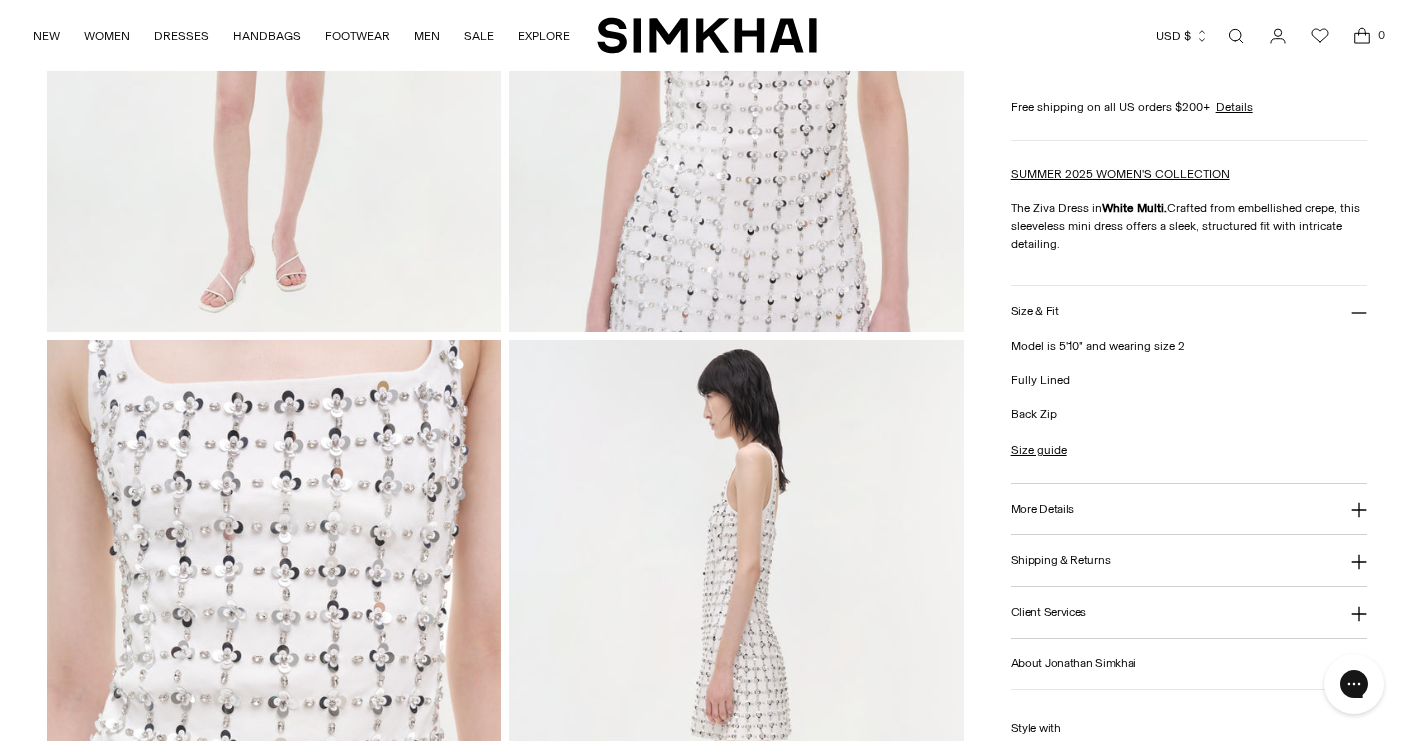 click at bounding box center (274, 681) 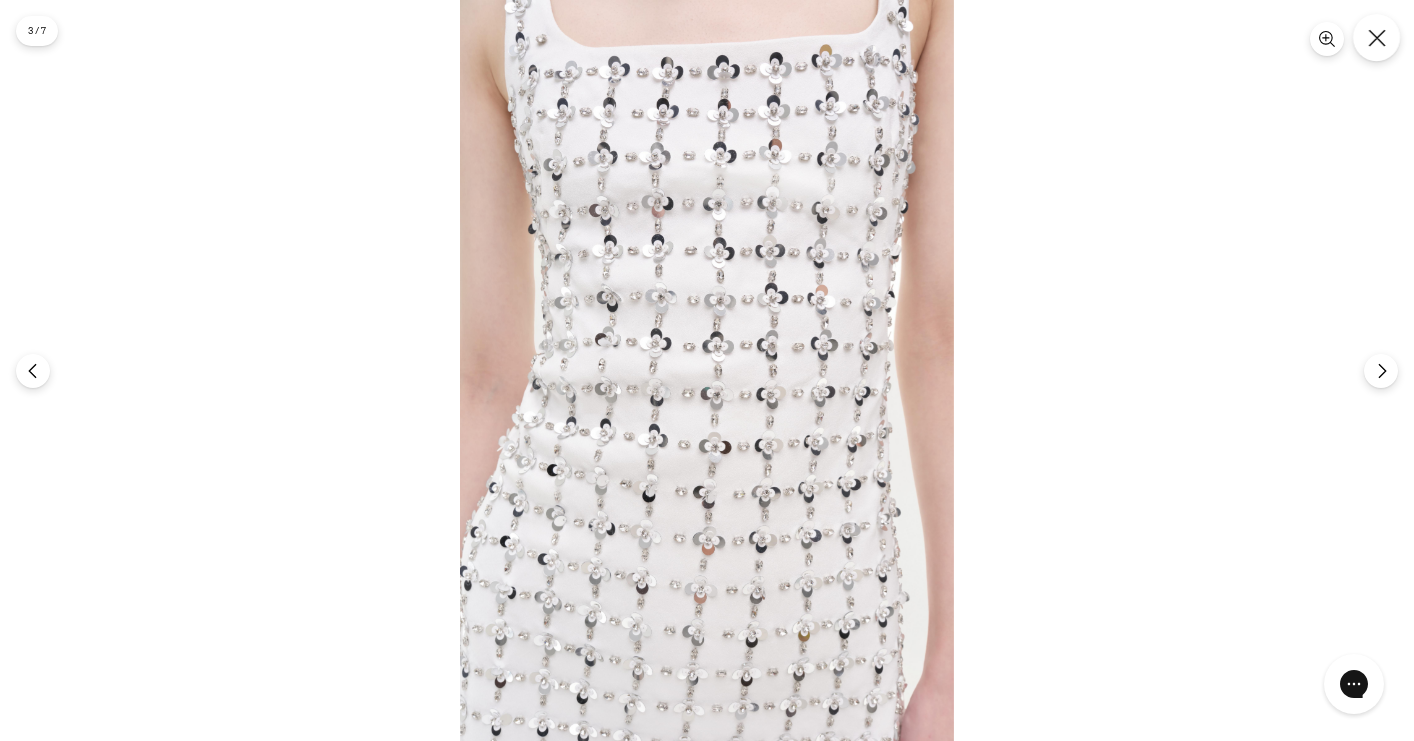 click 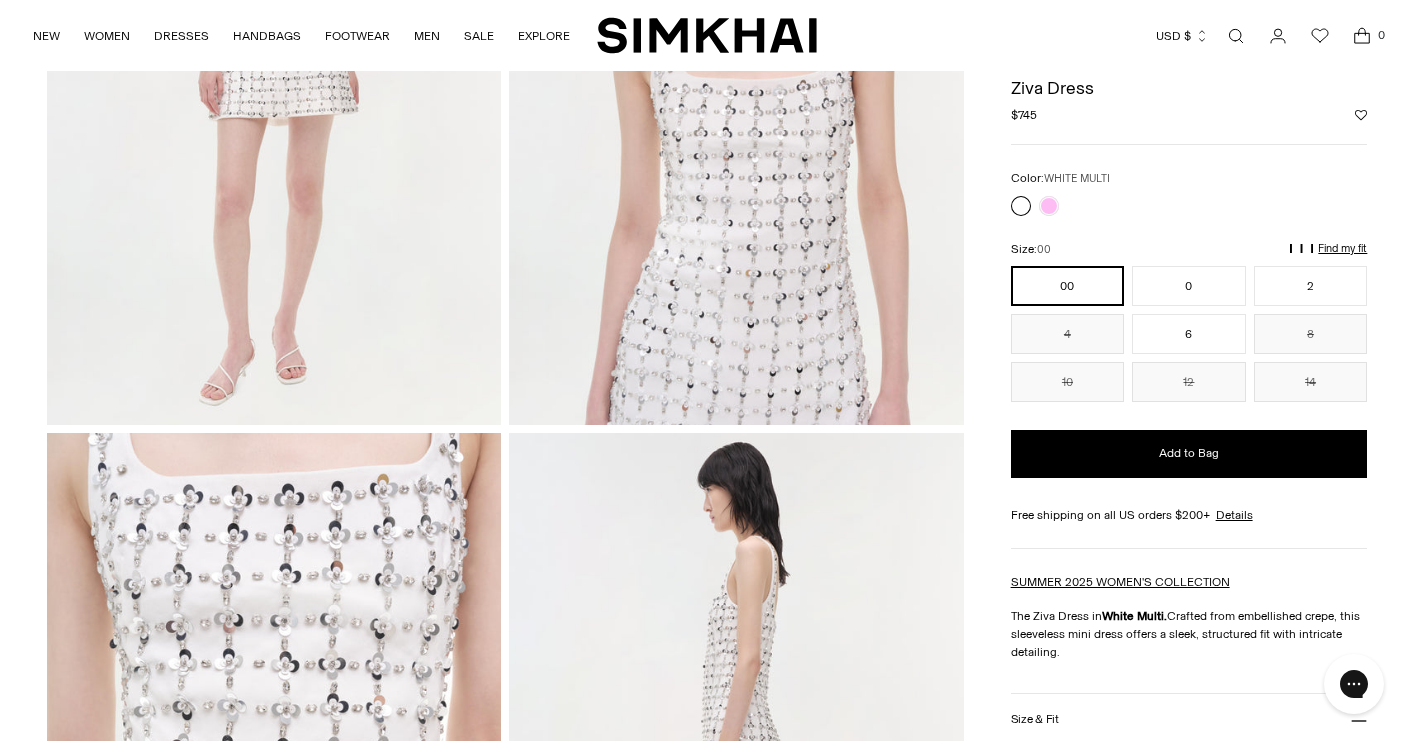 scroll, scrollTop: 0, scrollLeft: 0, axis: both 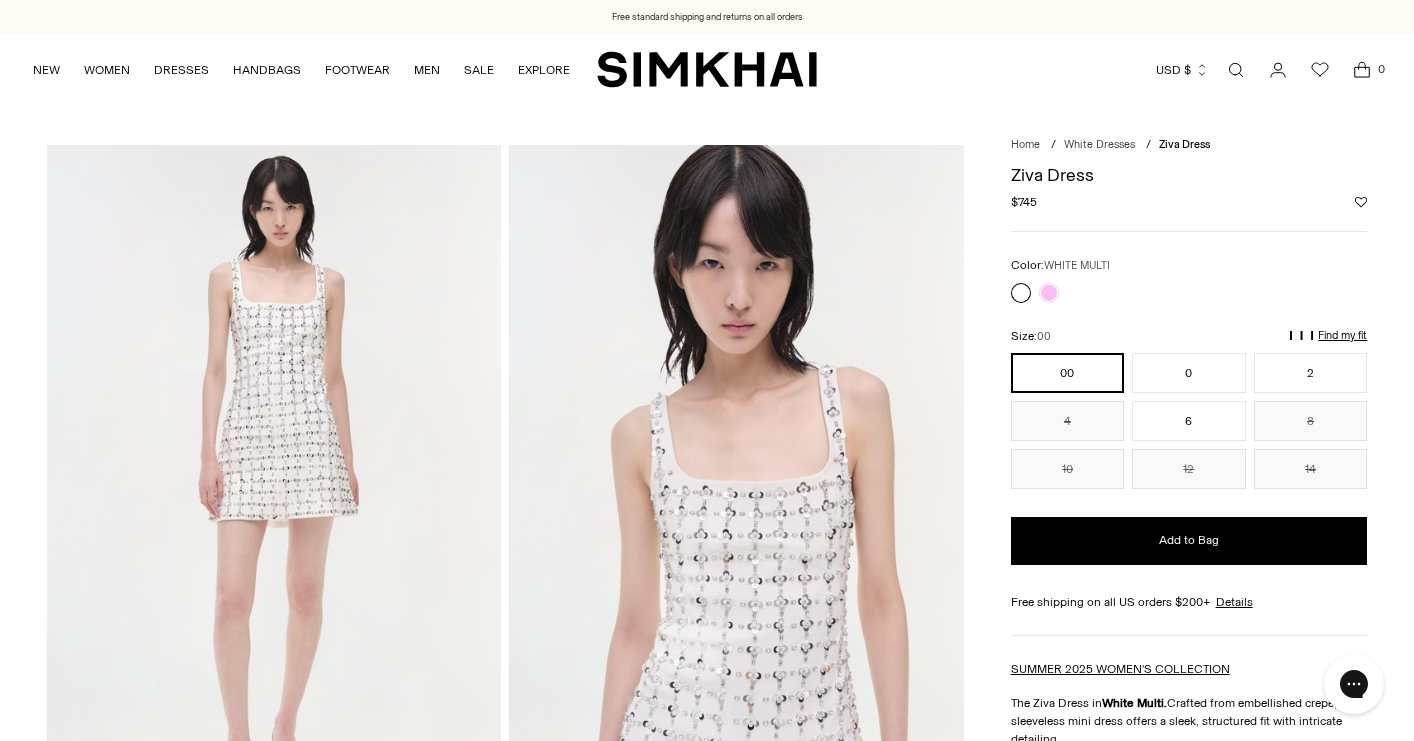 click at bounding box center [736, 486] 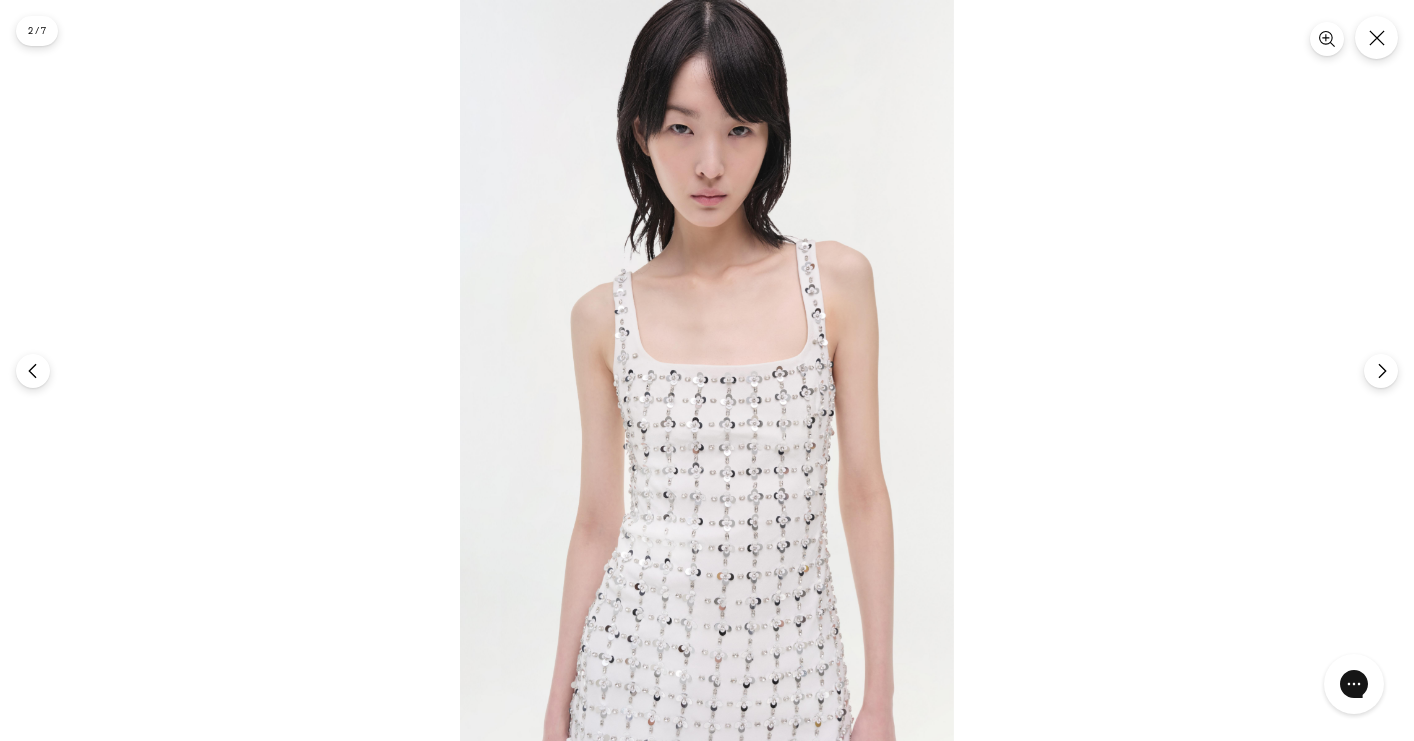 click at bounding box center [707, 370] 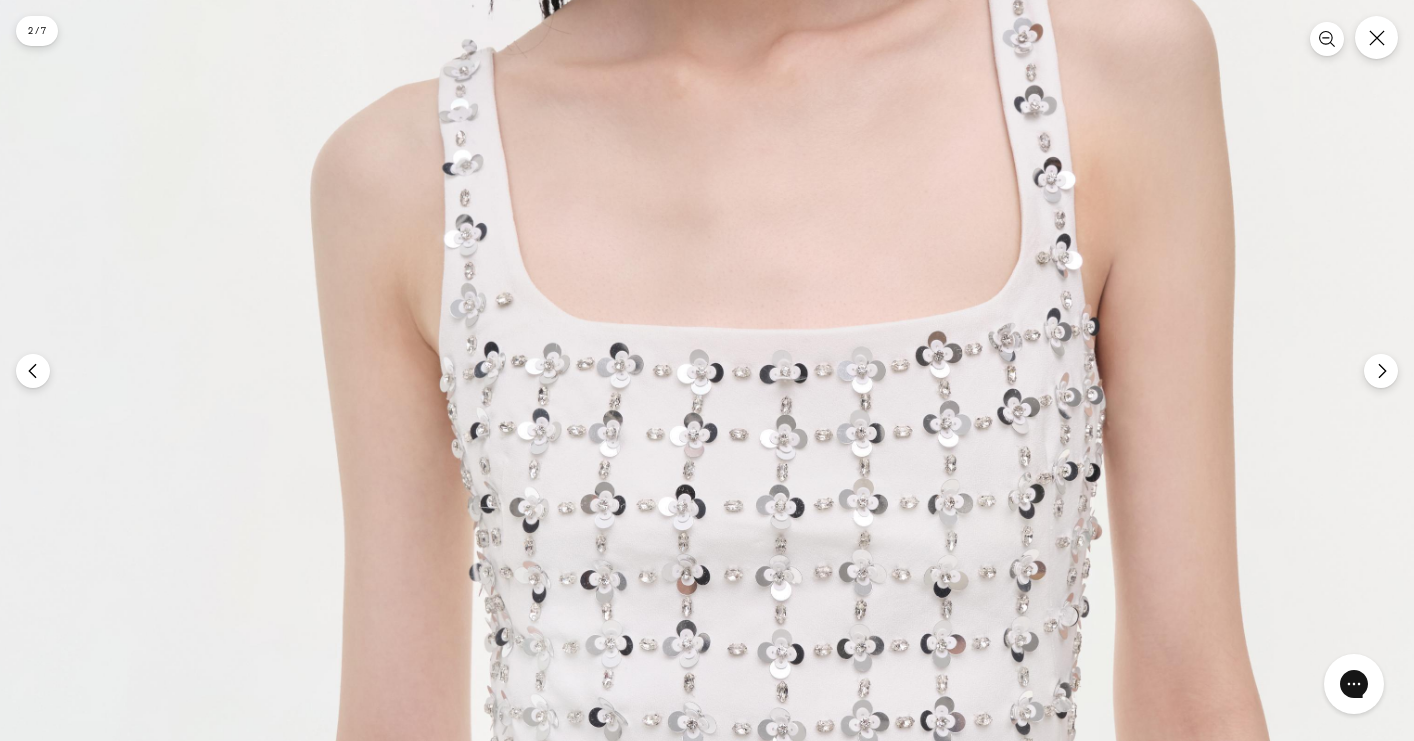 click at bounding box center (720, 344) 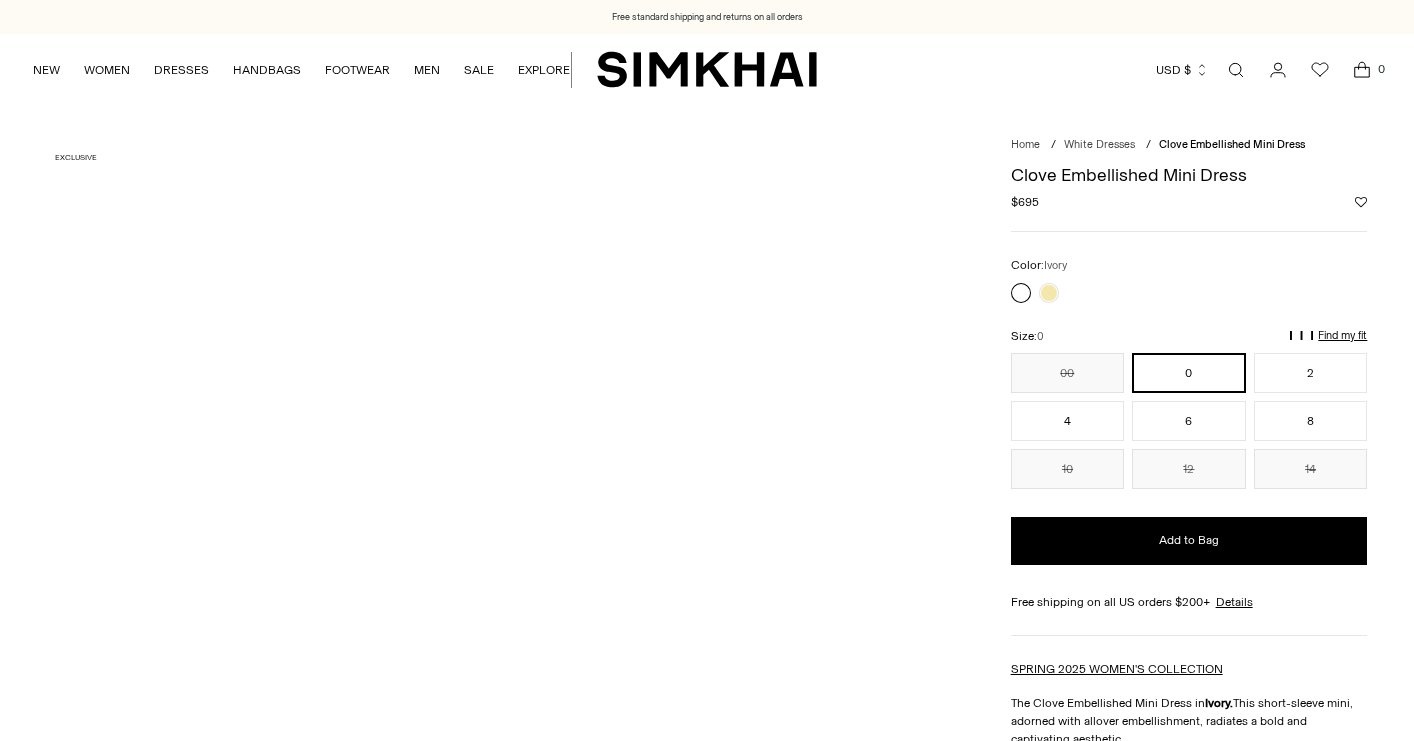 scroll, scrollTop: 0, scrollLeft: 0, axis: both 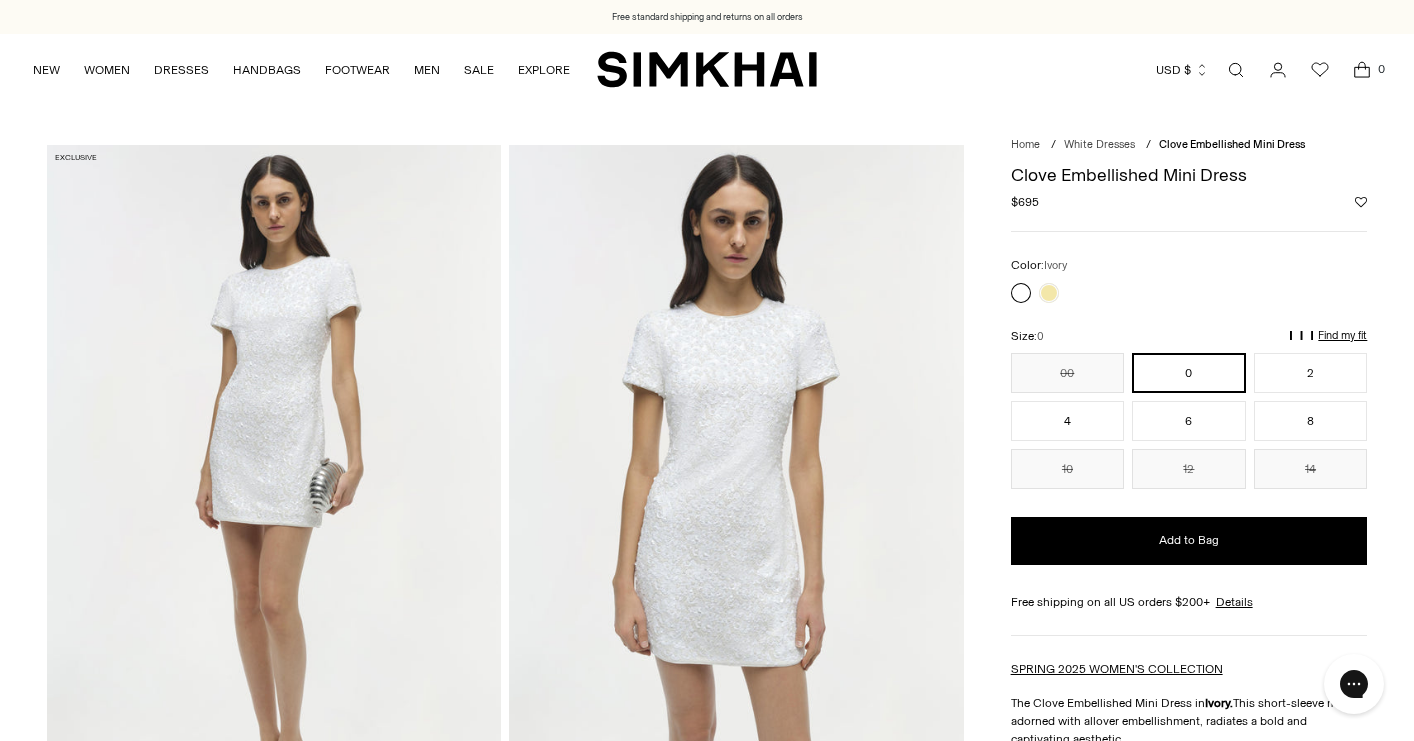 click at bounding box center (736, 486) 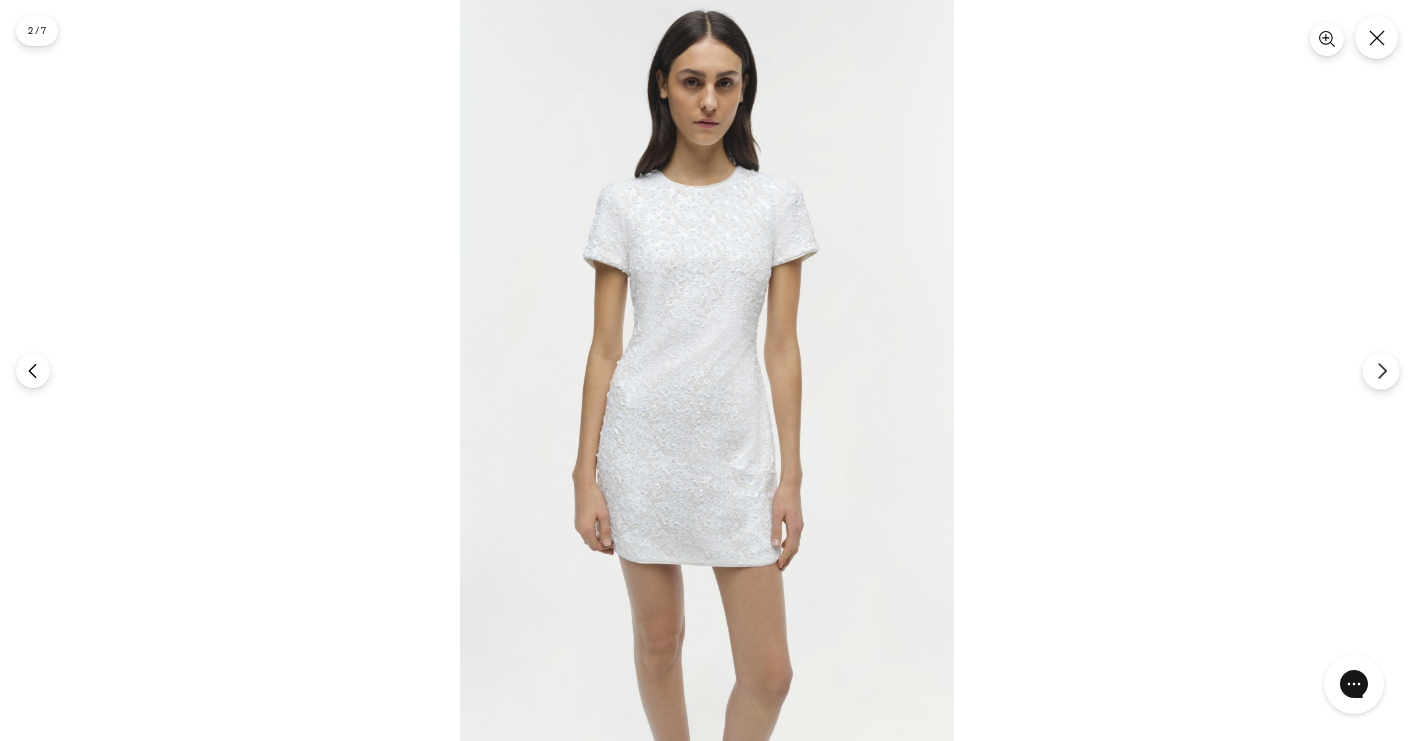 click at bounding box center [1380, 370] 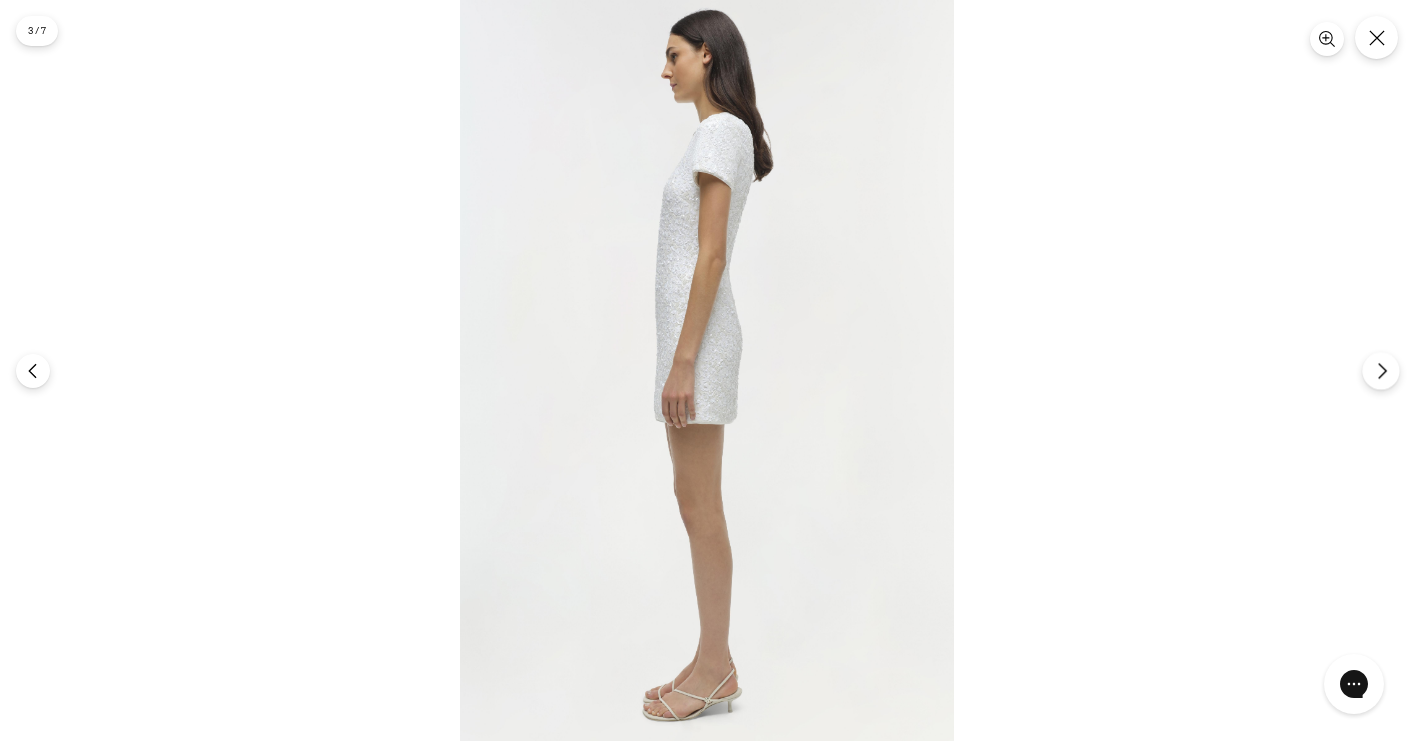 click at bounding box center (1380, 370) 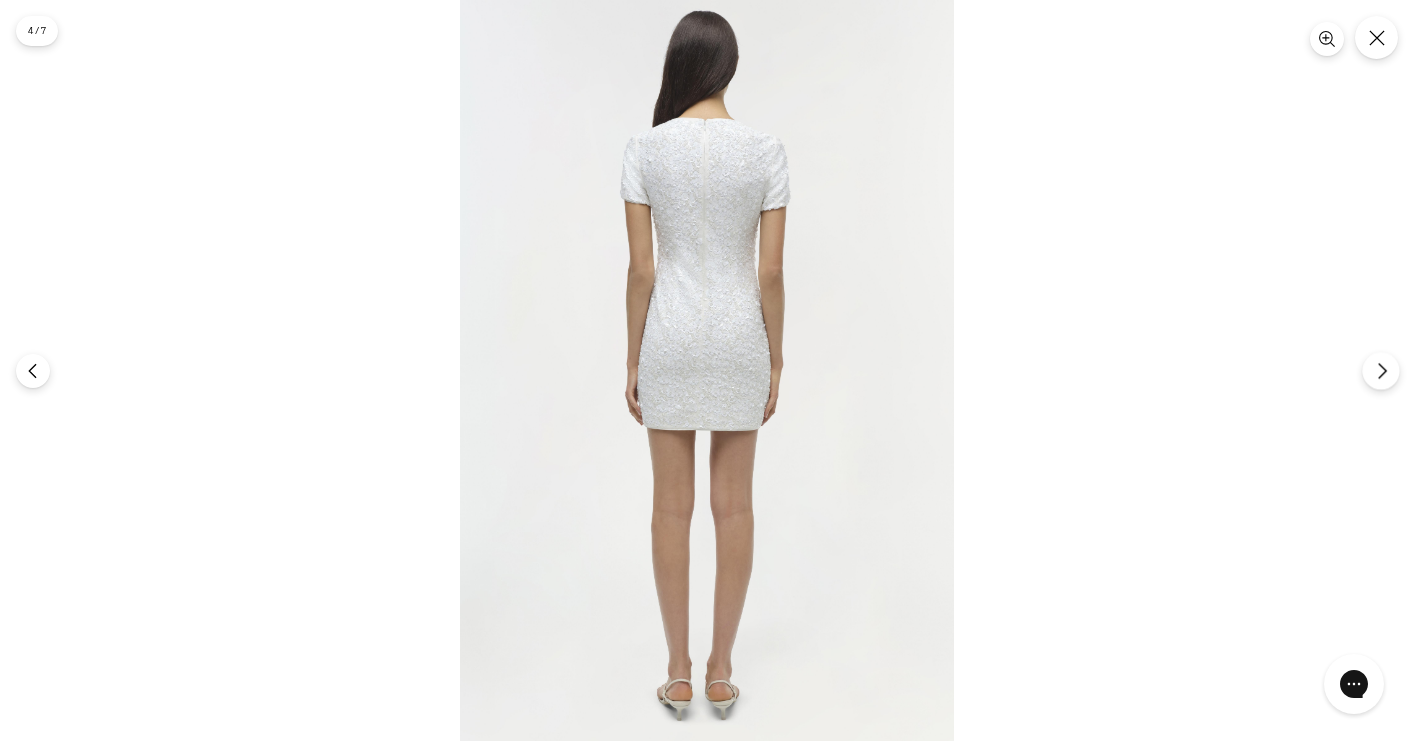 click at bounding box center (1380, 370) 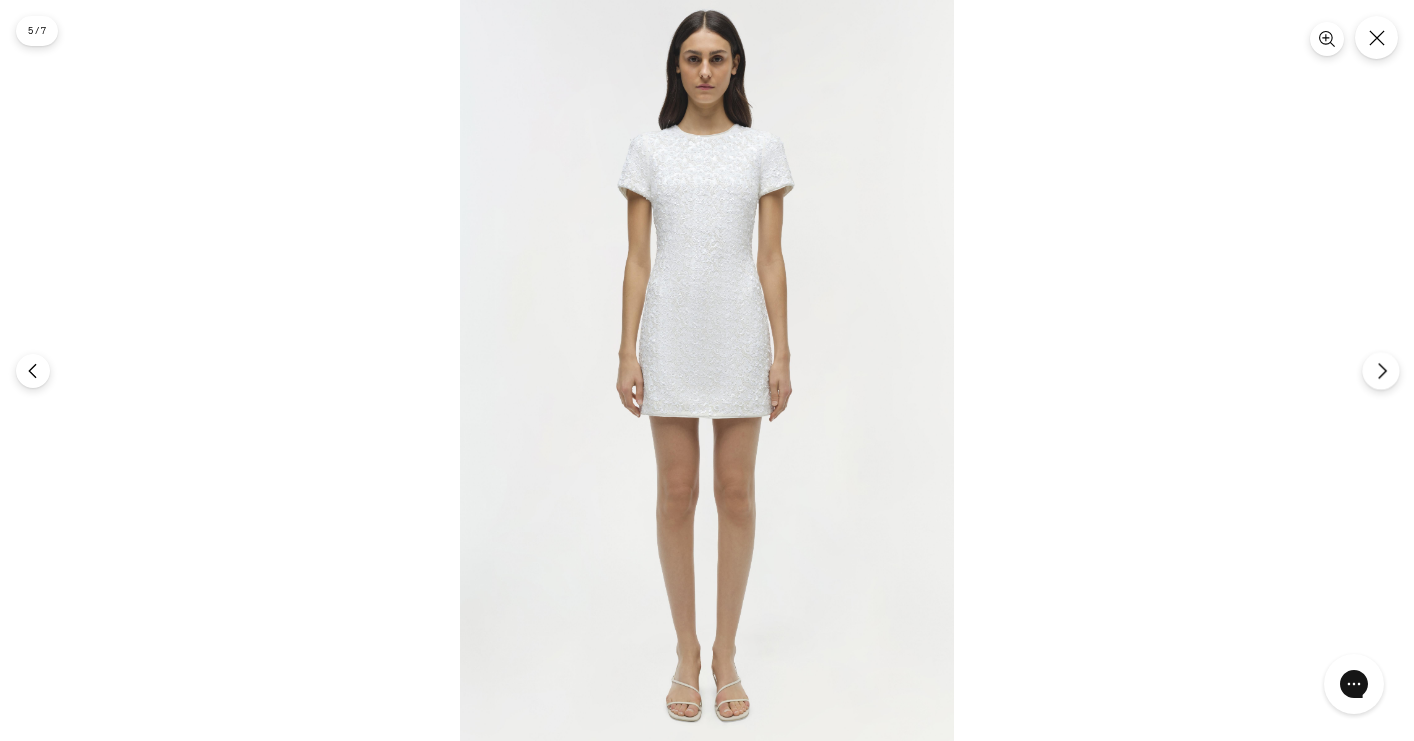 click at bounding box center [1380, 370] 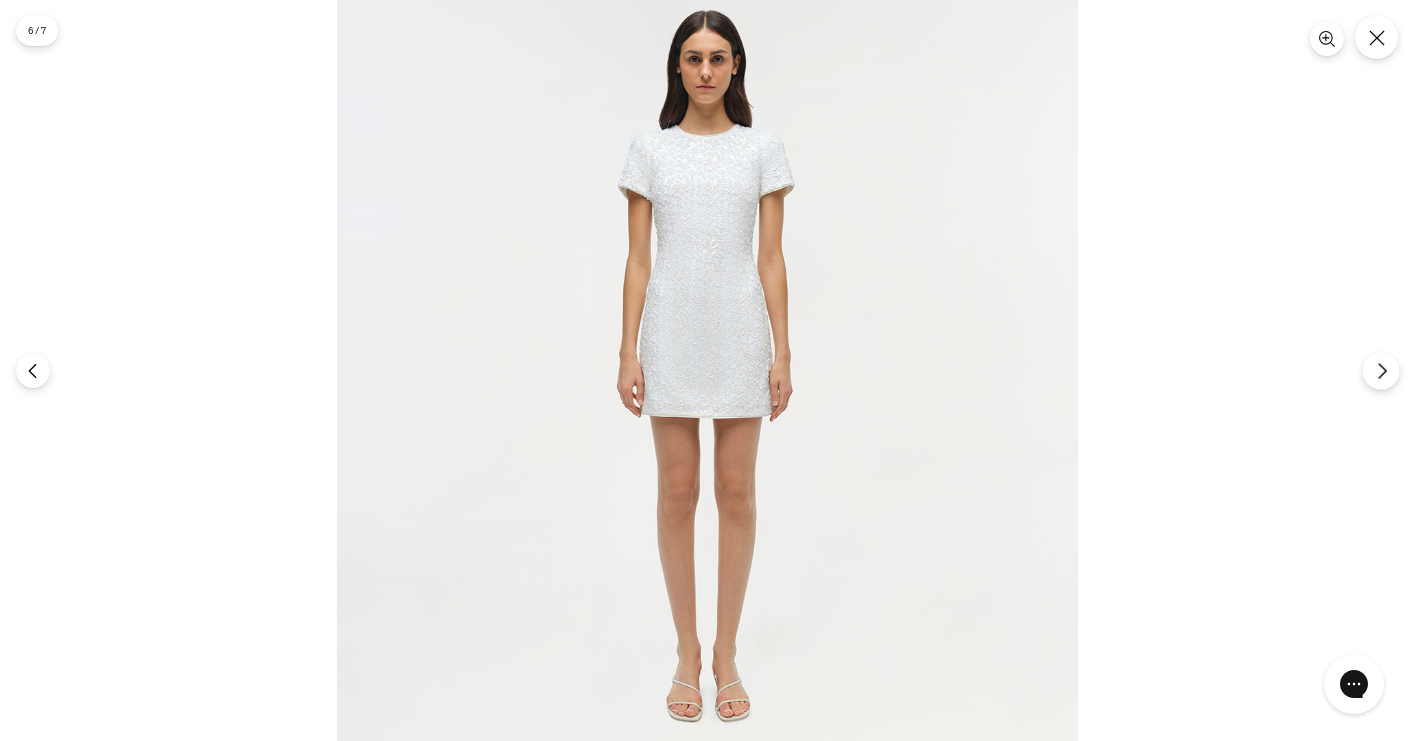 click at bounding box center (1380, 370) 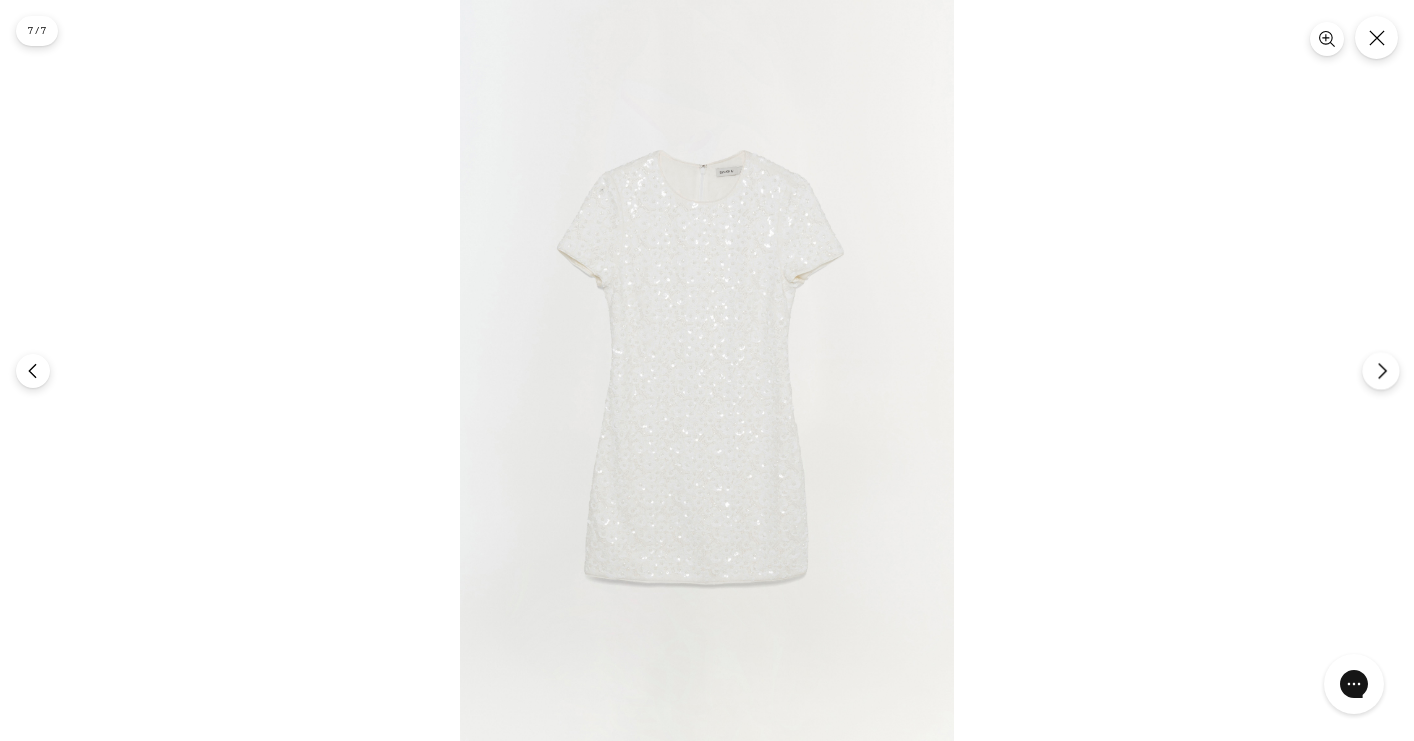click at bounding box center [1380, 370] 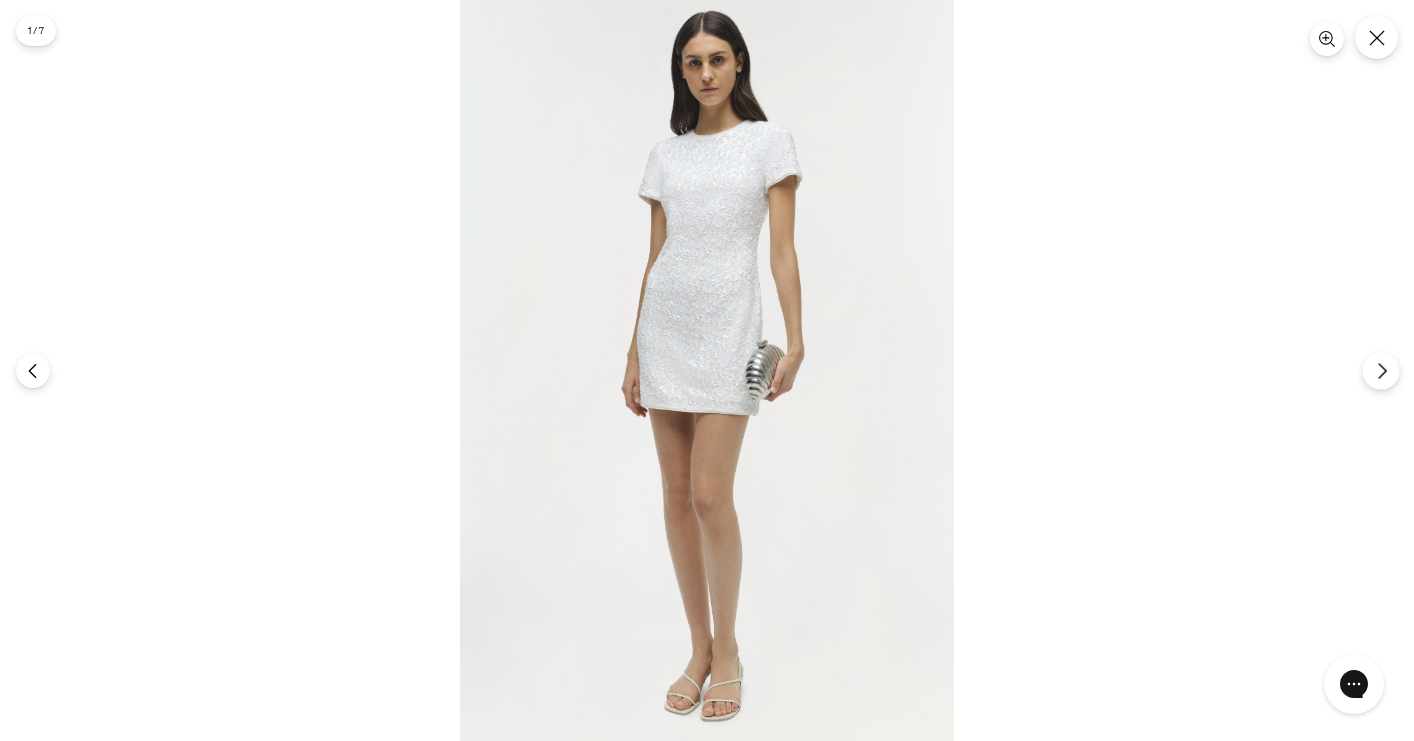 click at bounding box center [1380, 370] 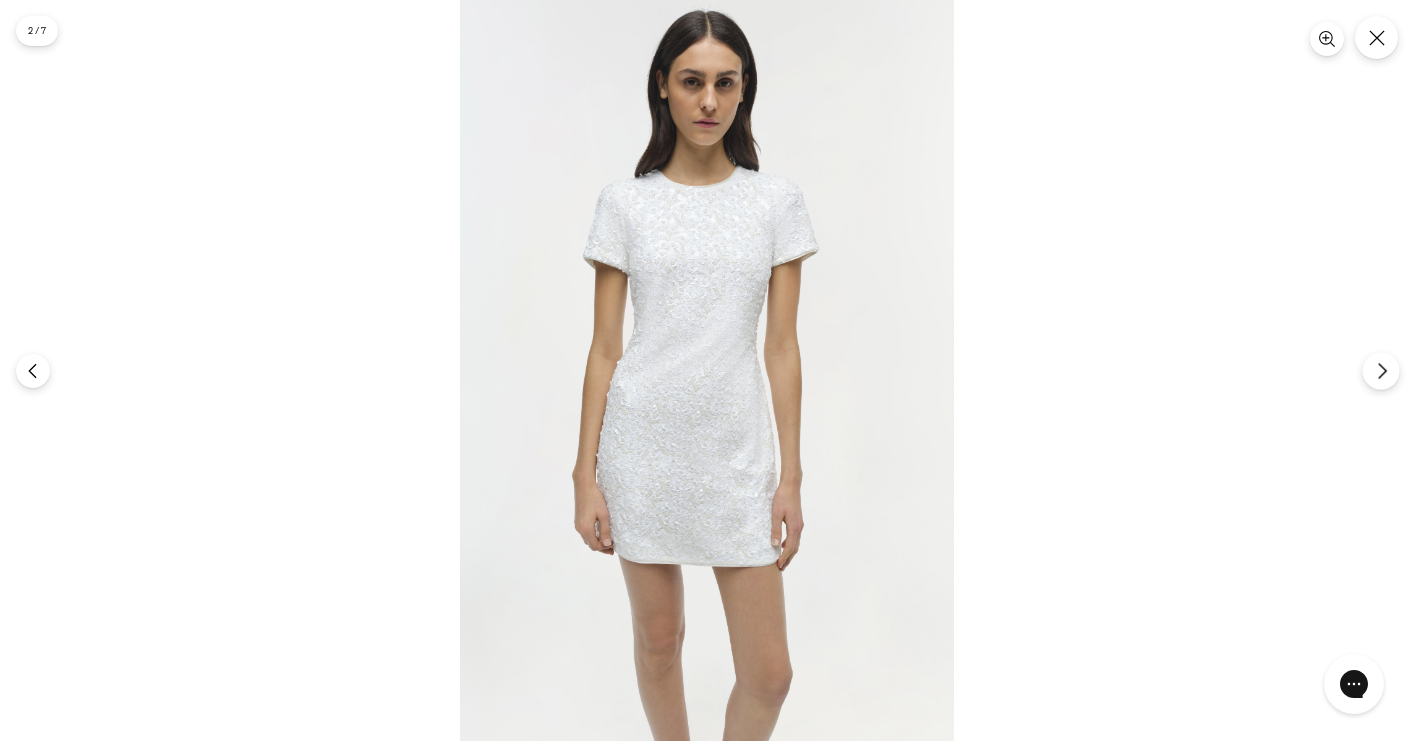 click at bounding box center (1380, 370) 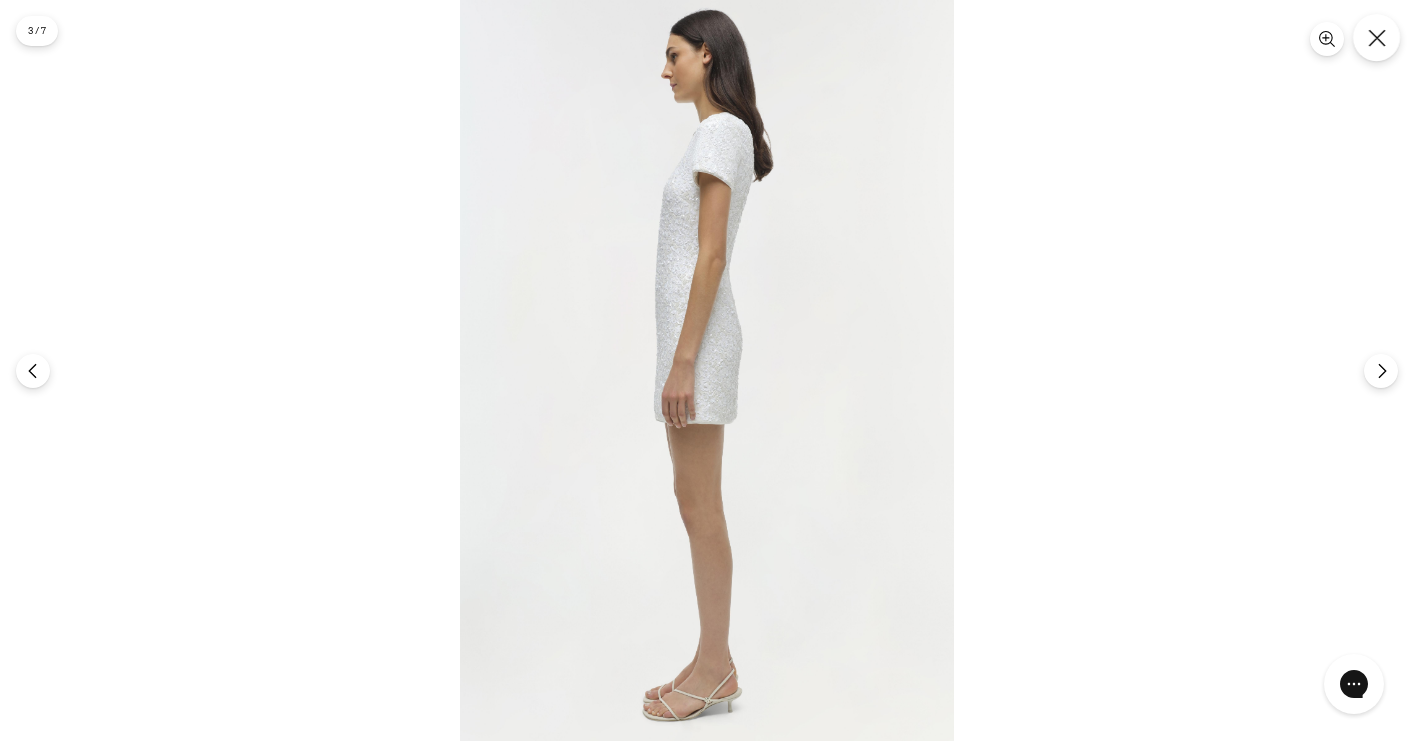 click 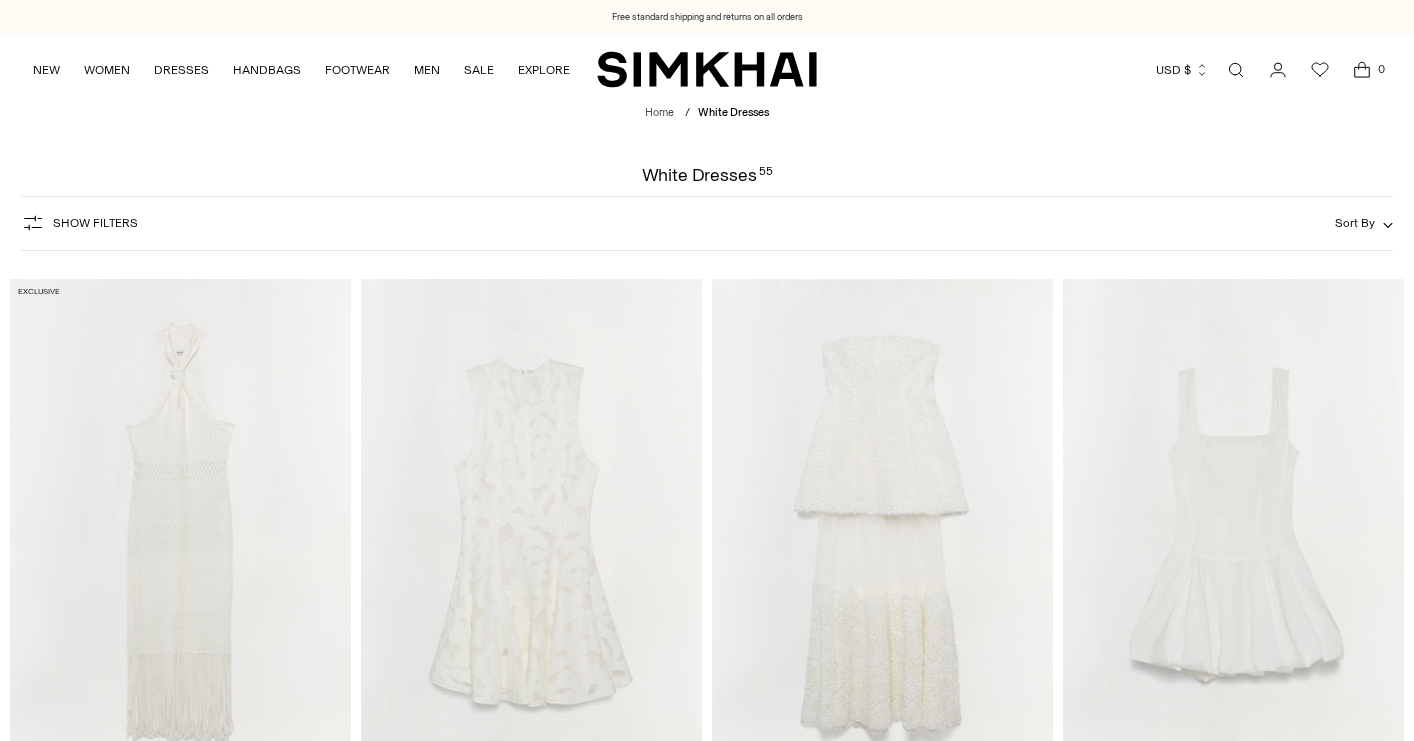 scroll, scrollTop: 0, scrollLeft: 0, axis: both 